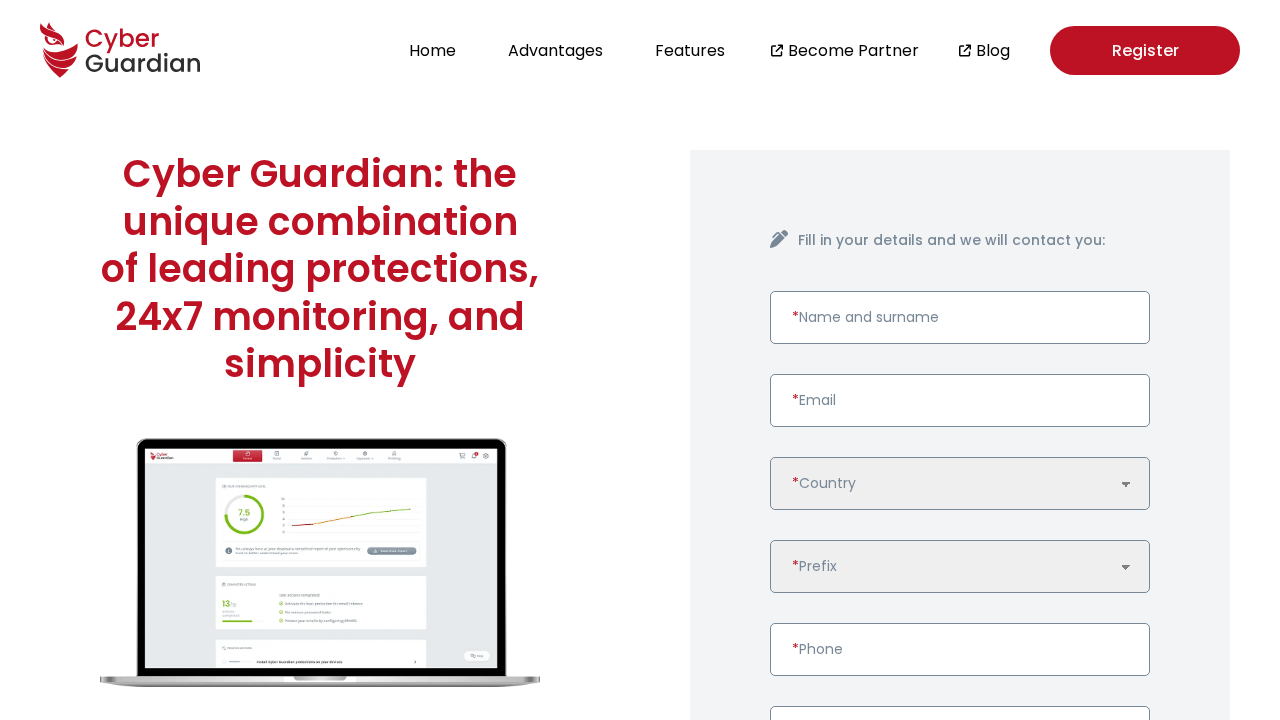 scroll, scrollTop: 0, scrollLeft: 0, axis: both 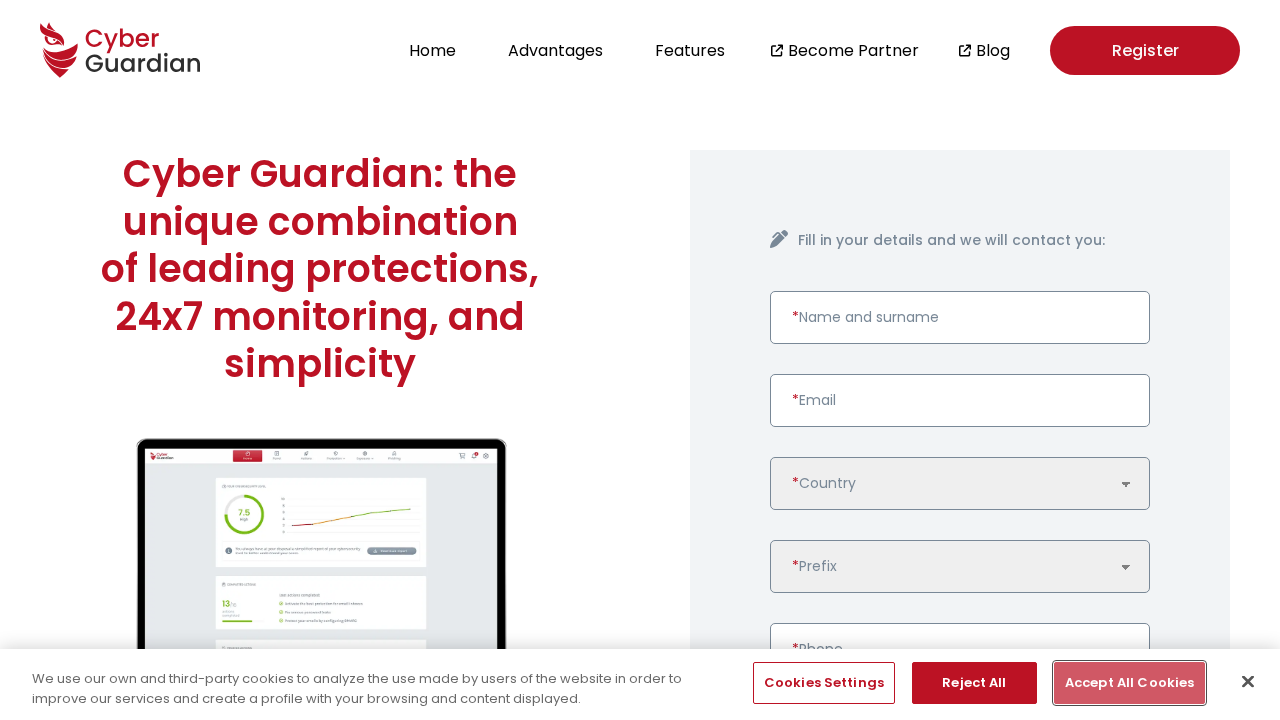 click on "Accept All Cookies" at bounding box center [1129, 683] 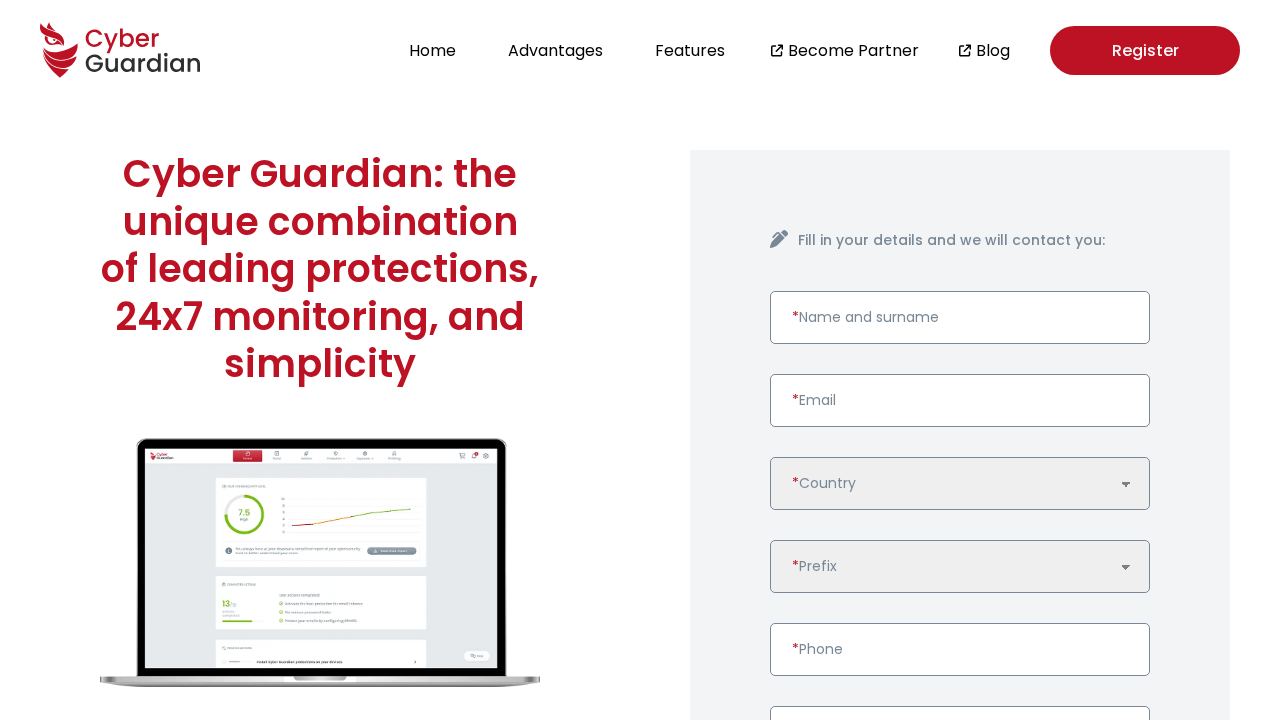scroll, scrollTop: 5143, scrollLeft: 0, axis: vertical 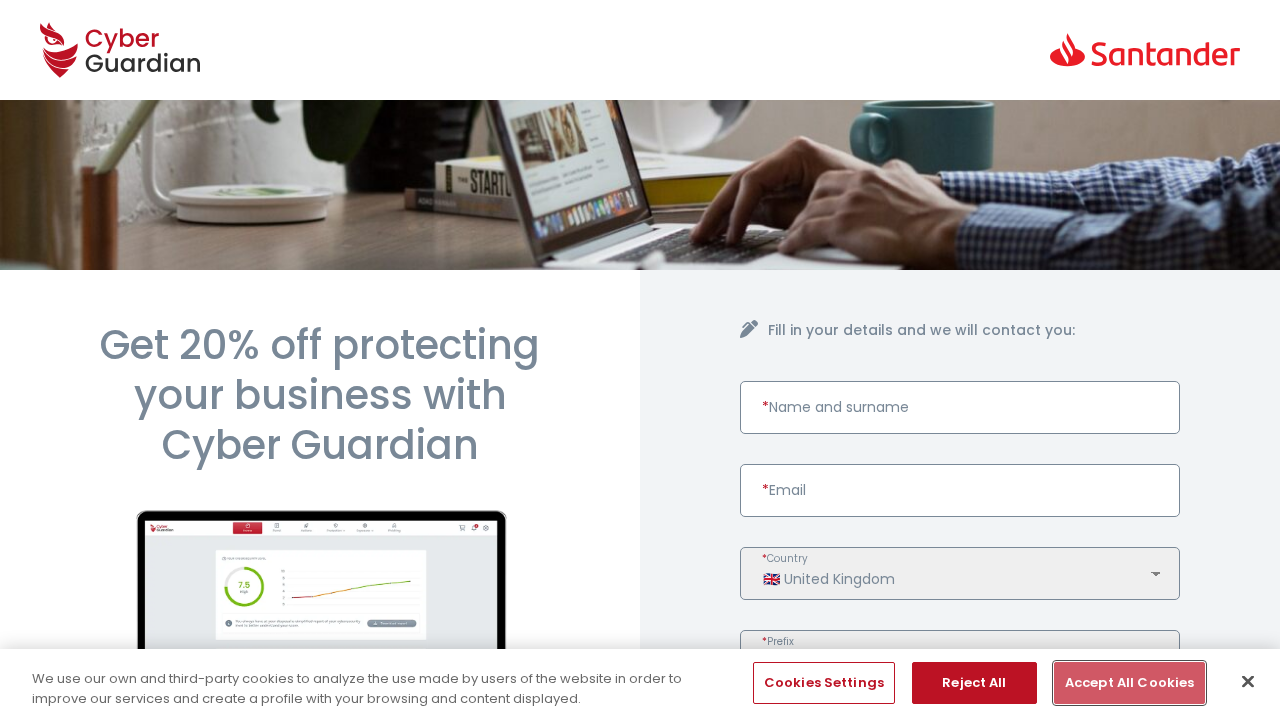 click on "Accept All Cookies" at bounding box center (1129, 683) 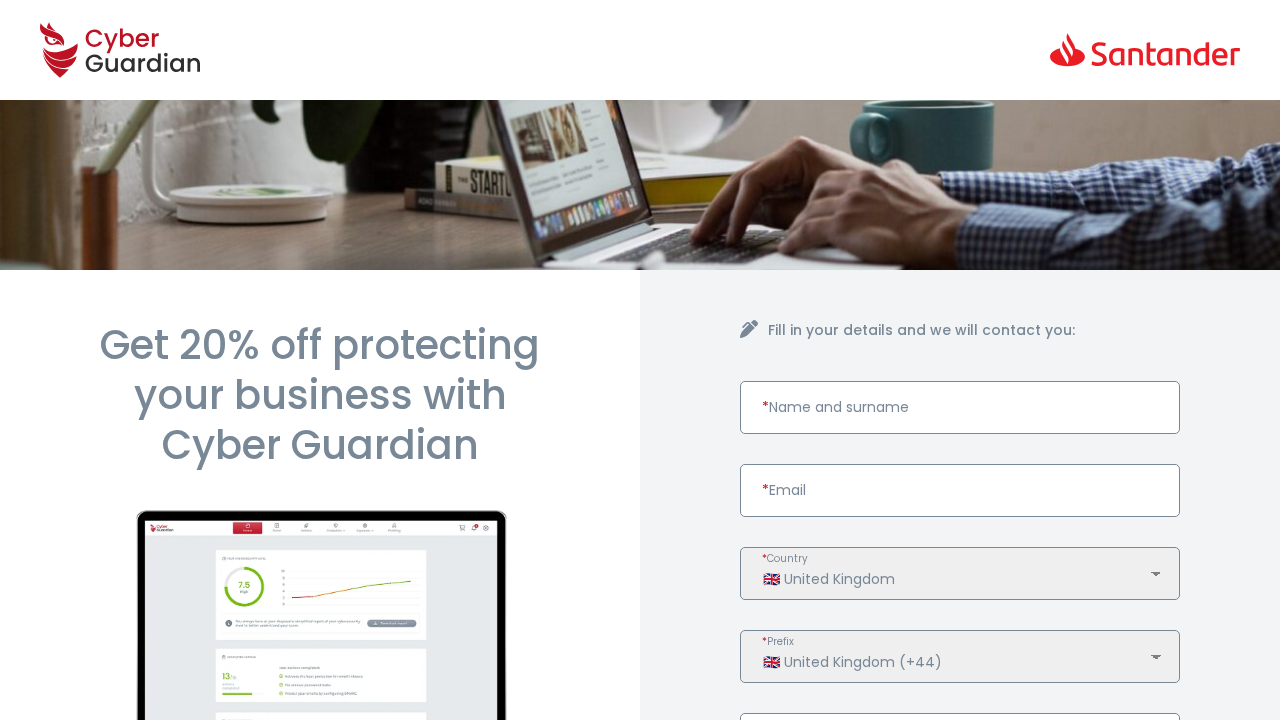 scroll, scrollTop: 988, scrollLeft: 0, axis: vertical 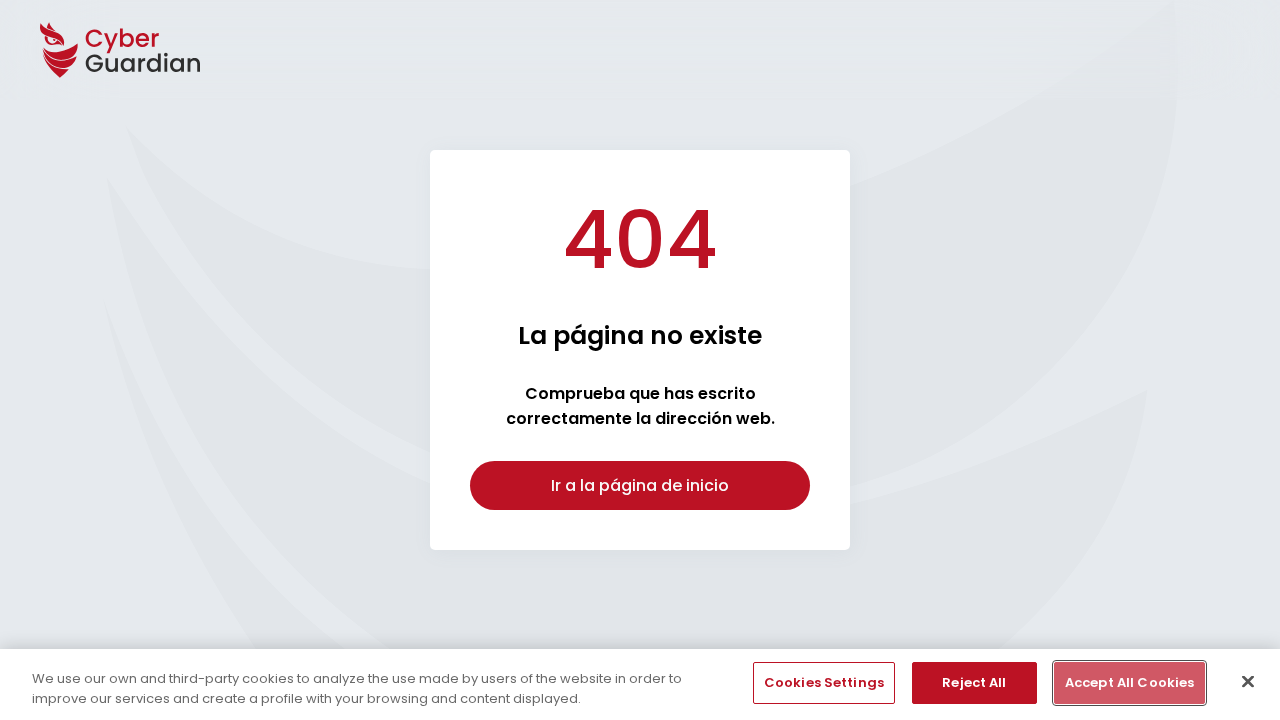 click on "Accept All Cookies" at bounding box center (1129, 683) 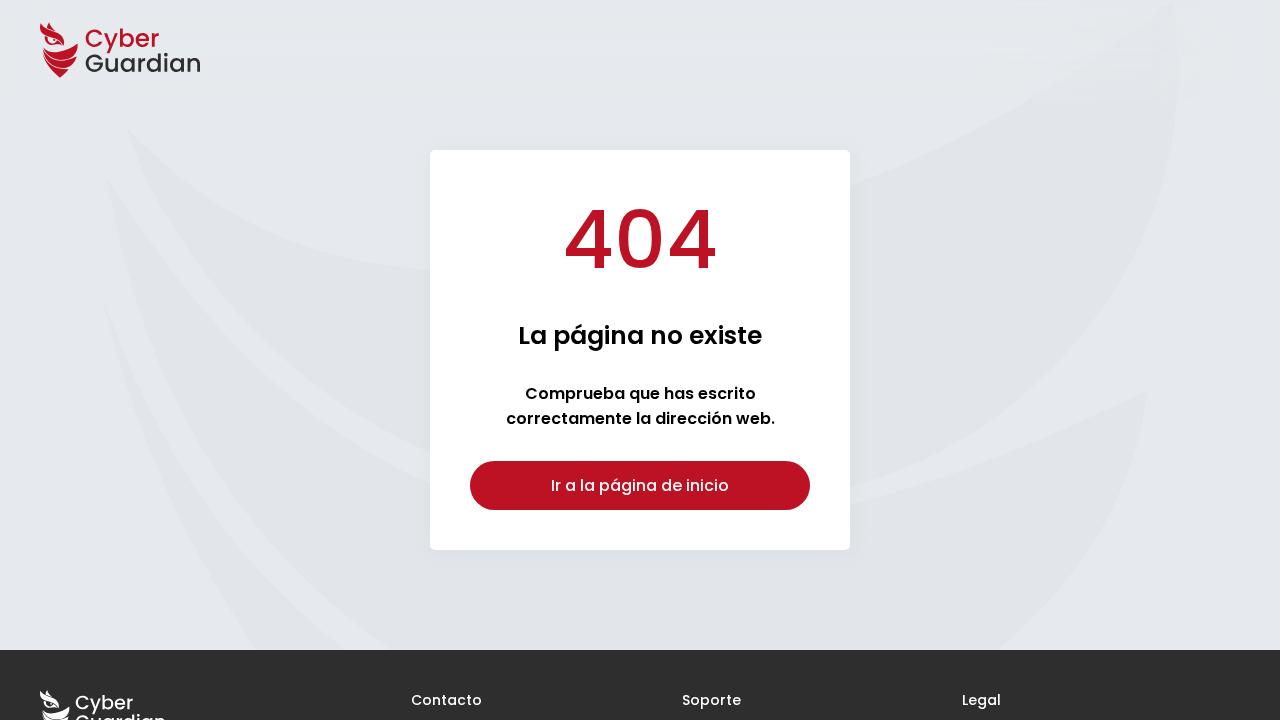 scroll, scrollTop: 155, scrollLeft: 0, axis: vertical 